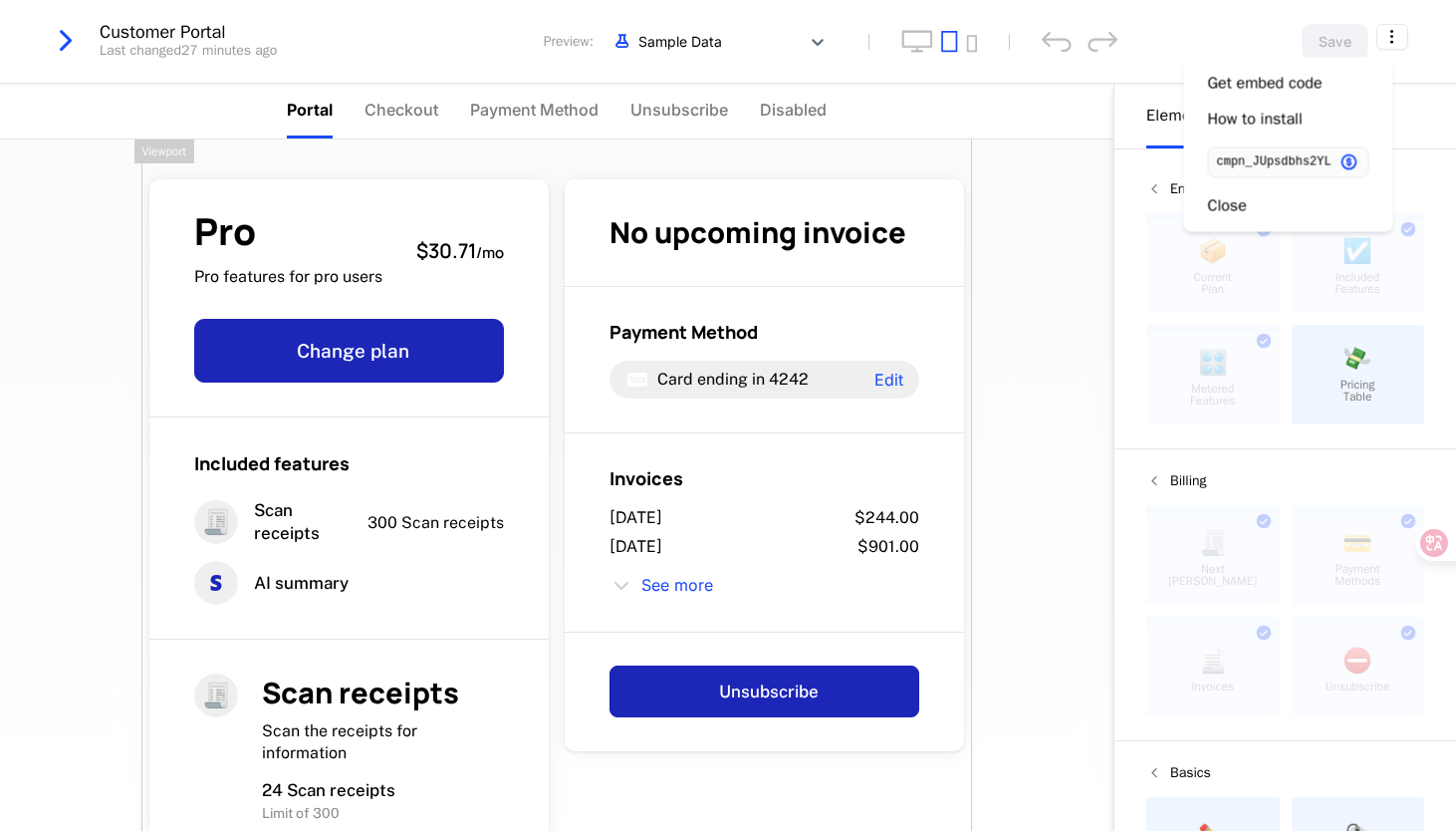 scroll, scrollTop: 0, scrollLeft: 0, axis: both 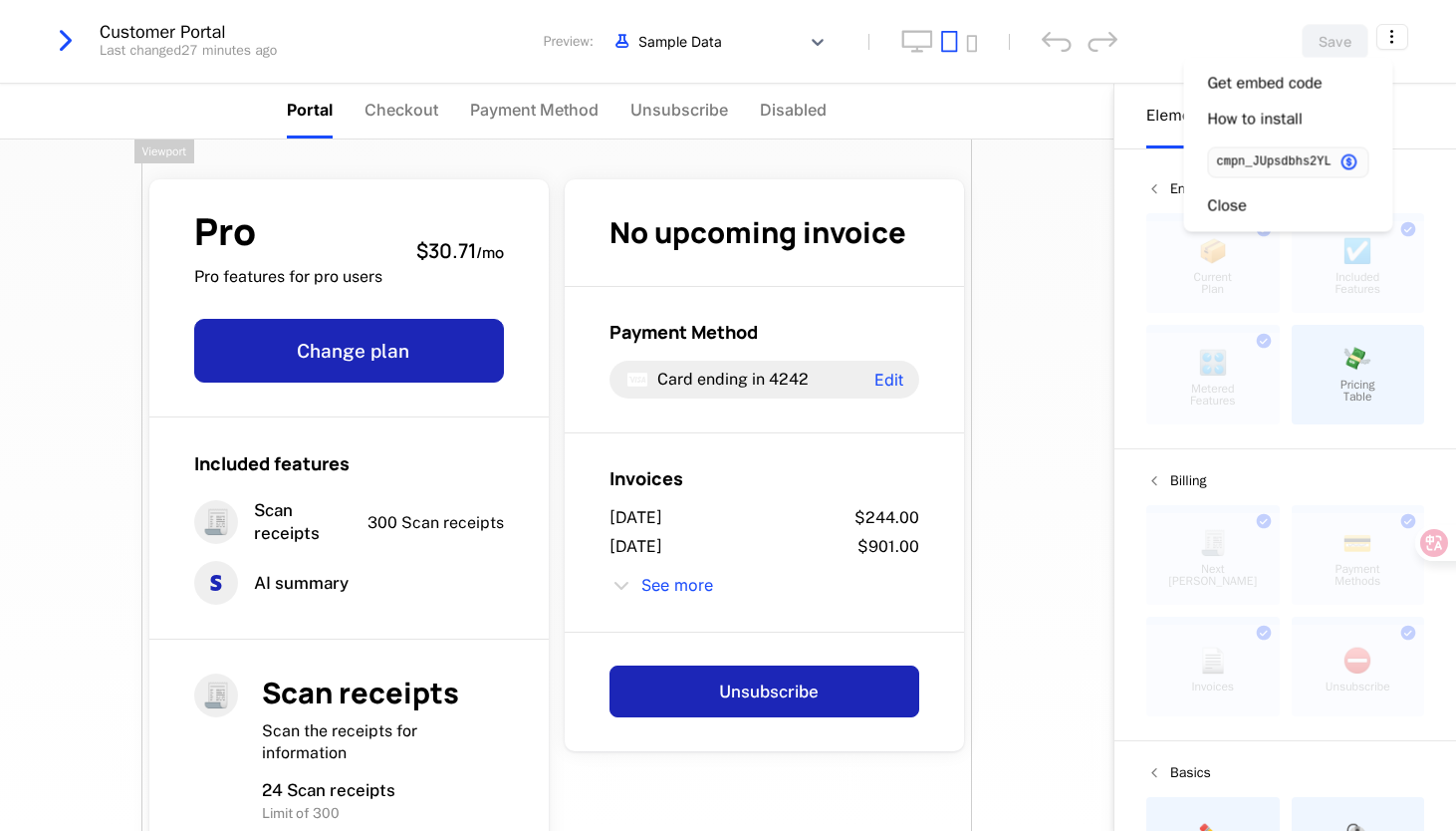 click on "yomadev Development Dev Quickstart Features Features Flags Catalog Plans Add Ons Configuration Companies Companies Users Events Components 12 days left Customer Portal Last changed  27 minutes ago Preview: Sample Data Save Portal Checkout Payment Method Unsubscribe Disabled Pro Pro features for pro users $30.71 / mo Change plan Included features 🧾 Scan receipts 300   Scan receipts AI summary 🧾 Scan receipts Scan the receipts for information 24   Scan receipts Limit of 300 24 / 300 No upcoming invoice Payment Method Card ending in   4242 Edit Invoices [DATE] $244.00 [DATE] $901.00 See more Unsubscribe Powered by   Elements Design Entitlements 📦 Current Plan This component can only be used once ☑️ Included Features This component can only be used once 🎛️ Metered Features This component can only be used once 💸 Pricing Table Billing 🧾 Next Bill Due This component can only be used once 💳 Payment Methods This component can only be used once 📄 Invoices ⛔️ ." at bounding box center [728, 416] 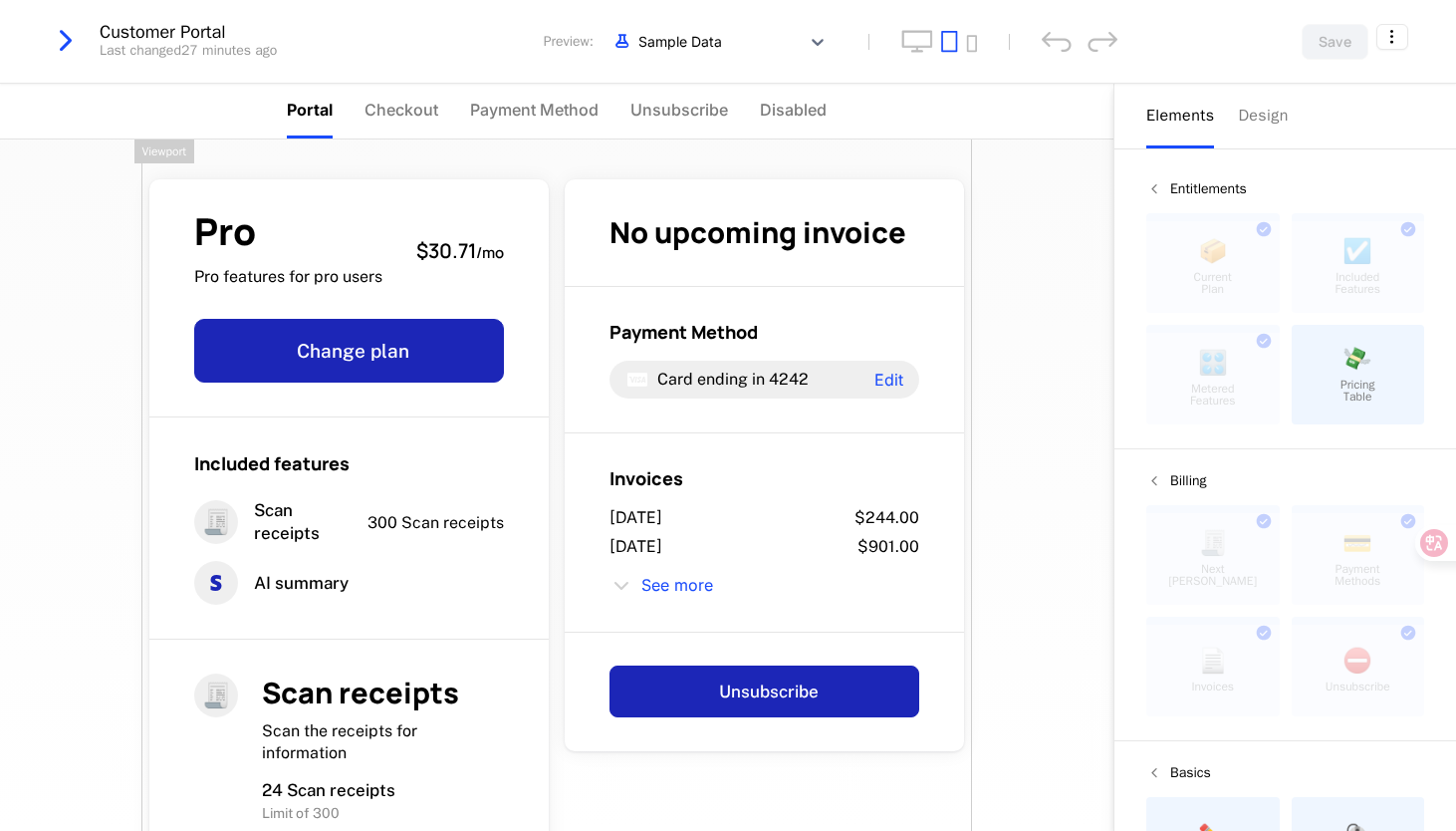 click at bounding box center [66, 41] 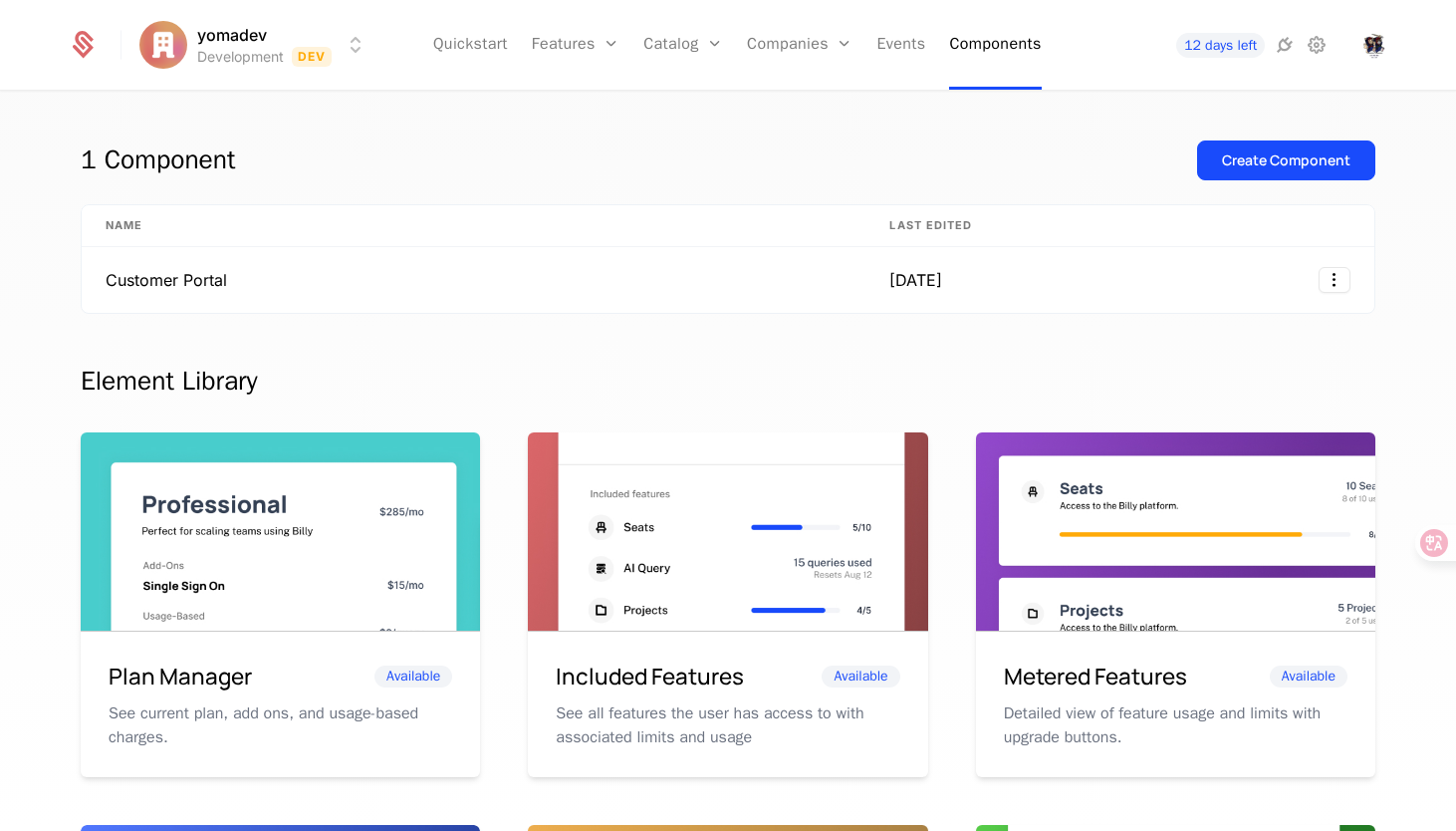 click on "1 Component" at bounding box center [157, 160] 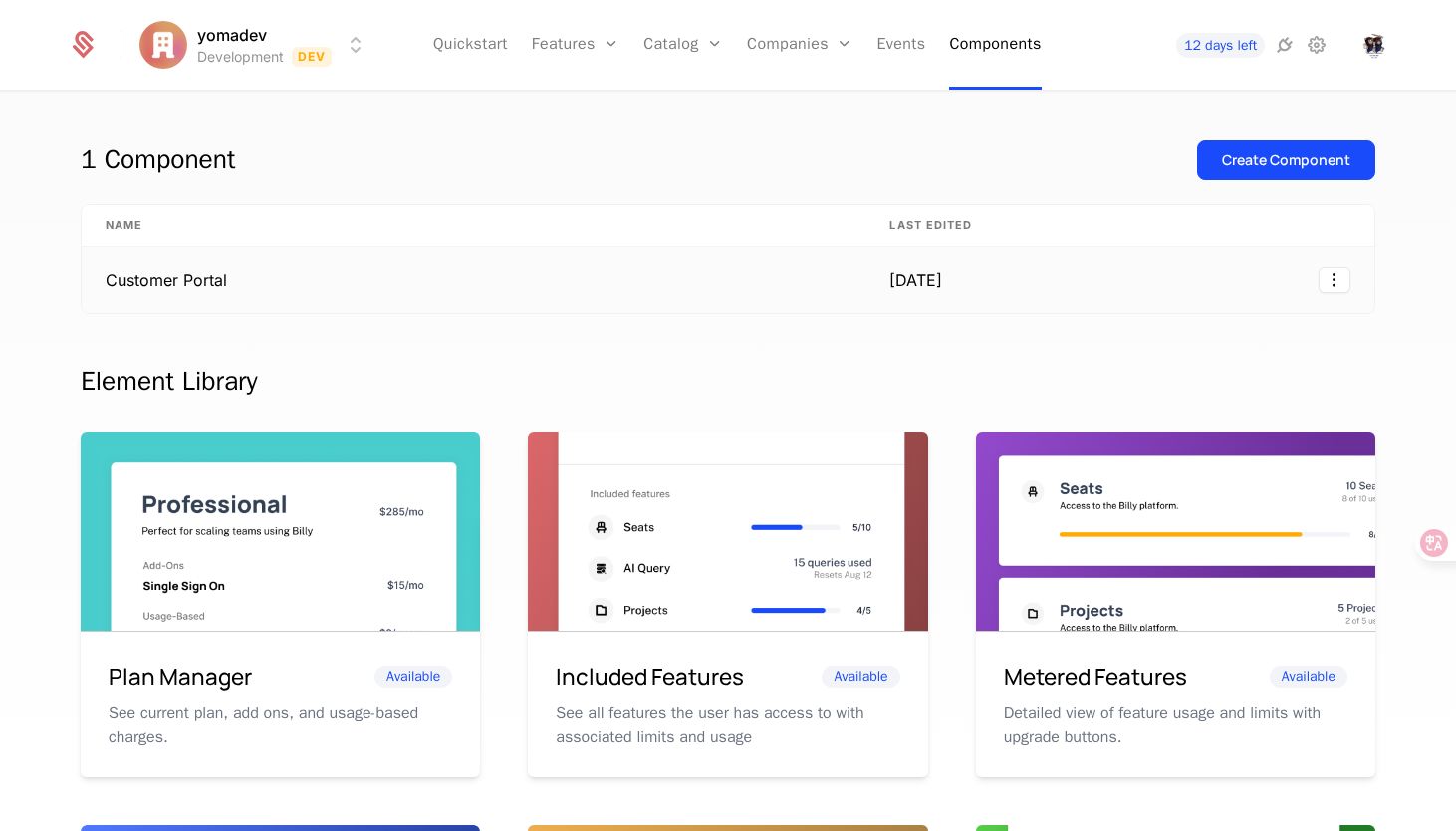click on "Customer Portal" at bounding box center [473, 280] 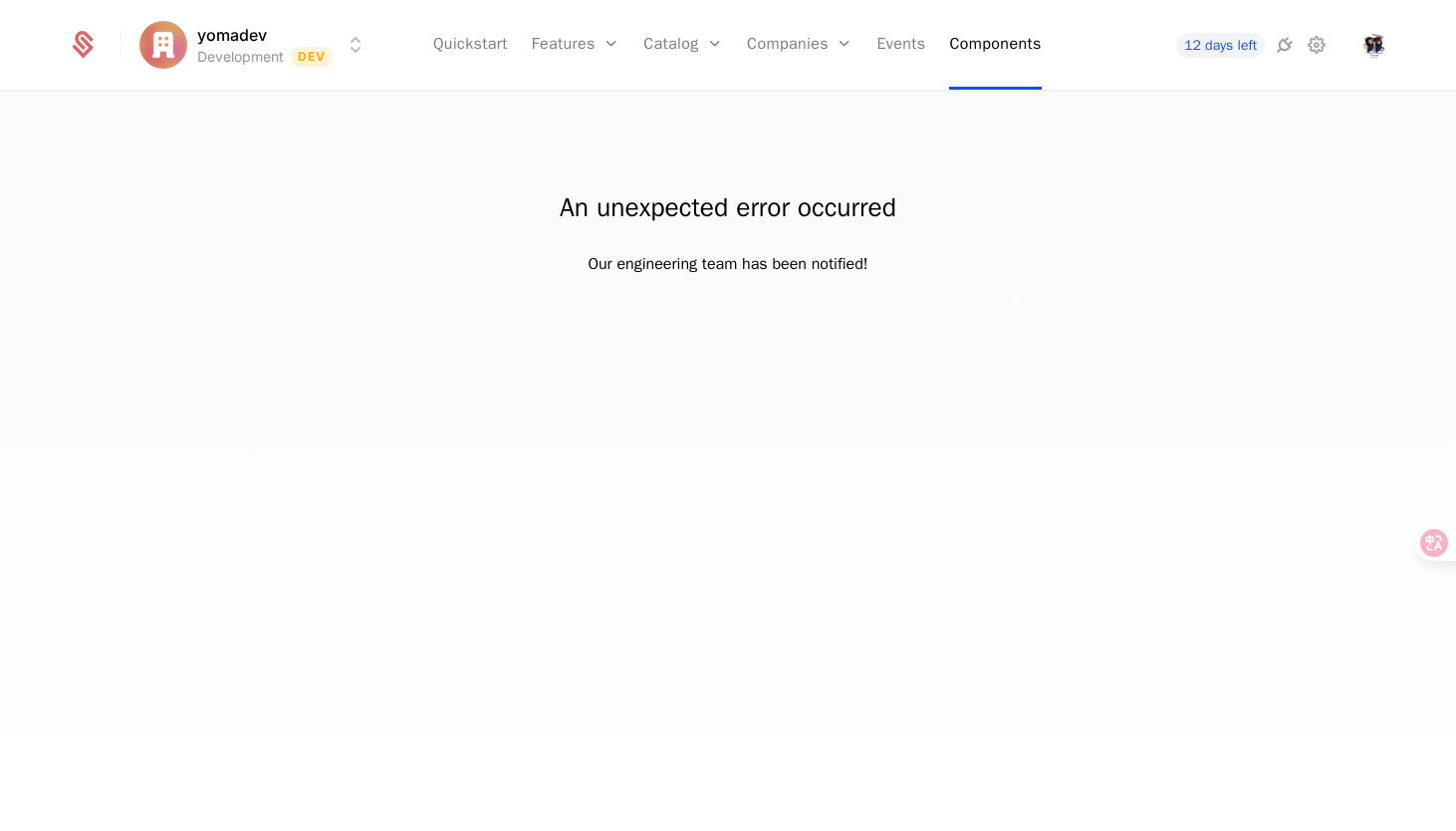 click at bounding box center (95, 45) 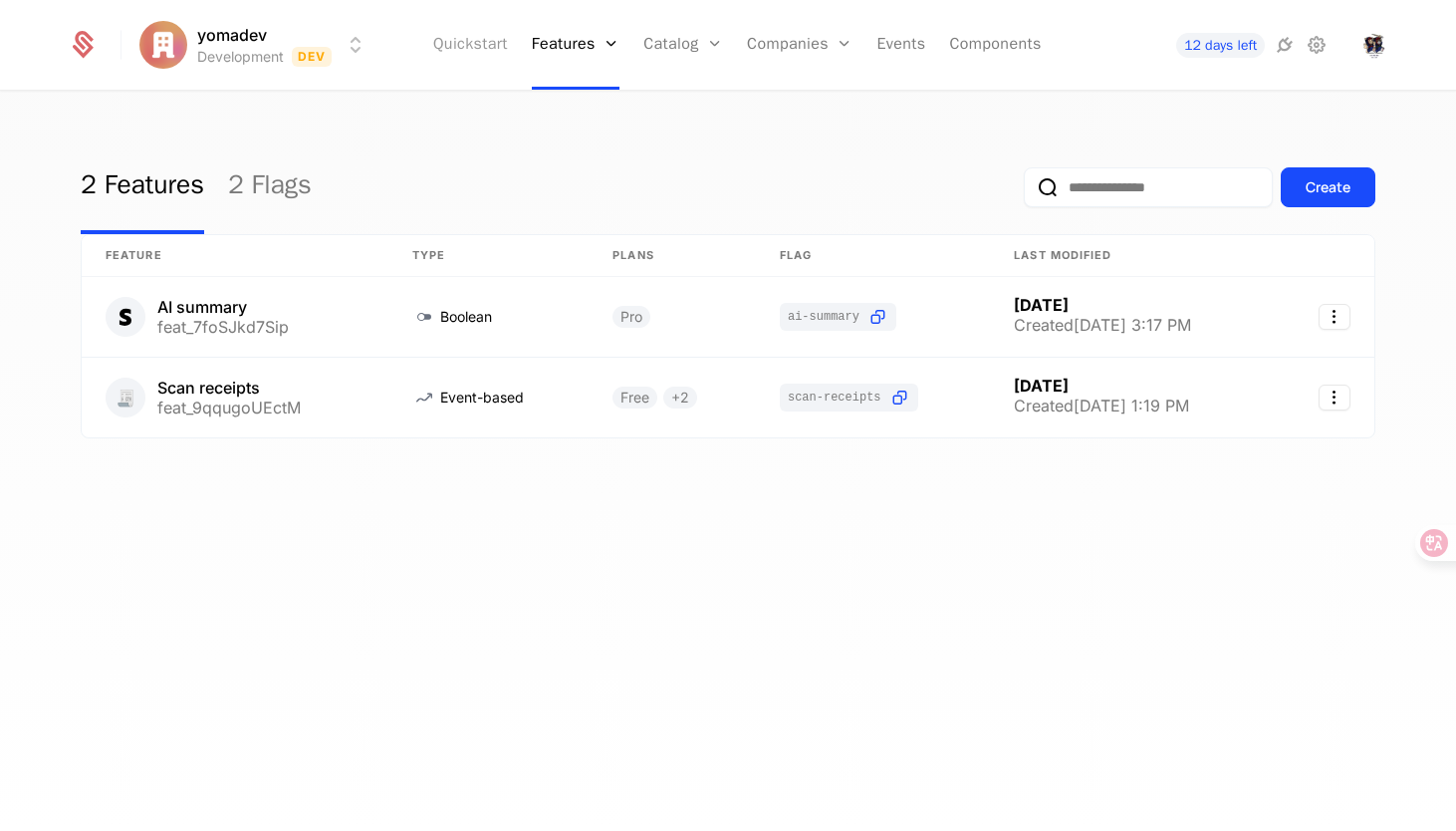 click on "Quickstart" at bounding box center [470, 45] 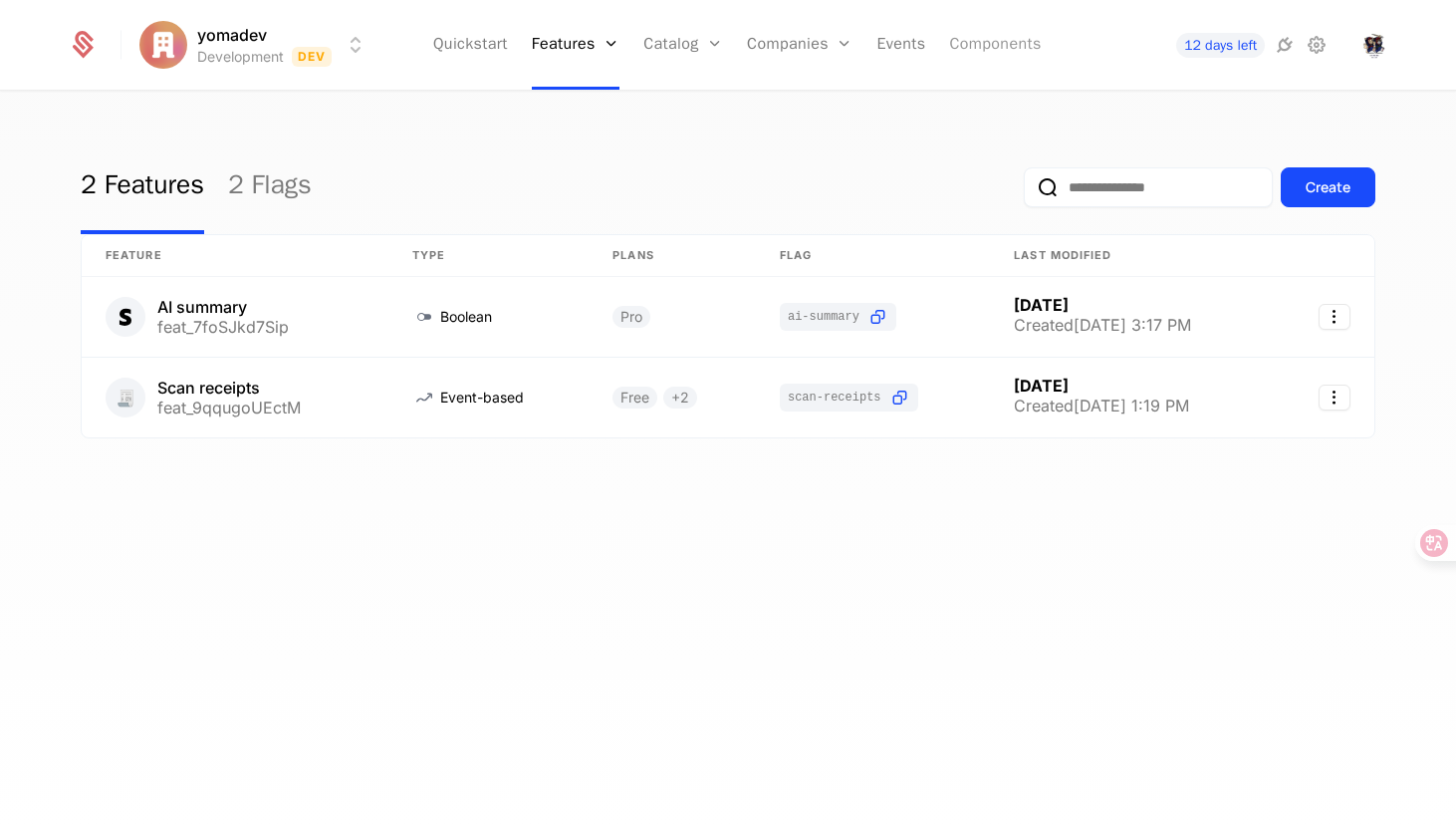 click on "Components" at bounding box center [995, 45] 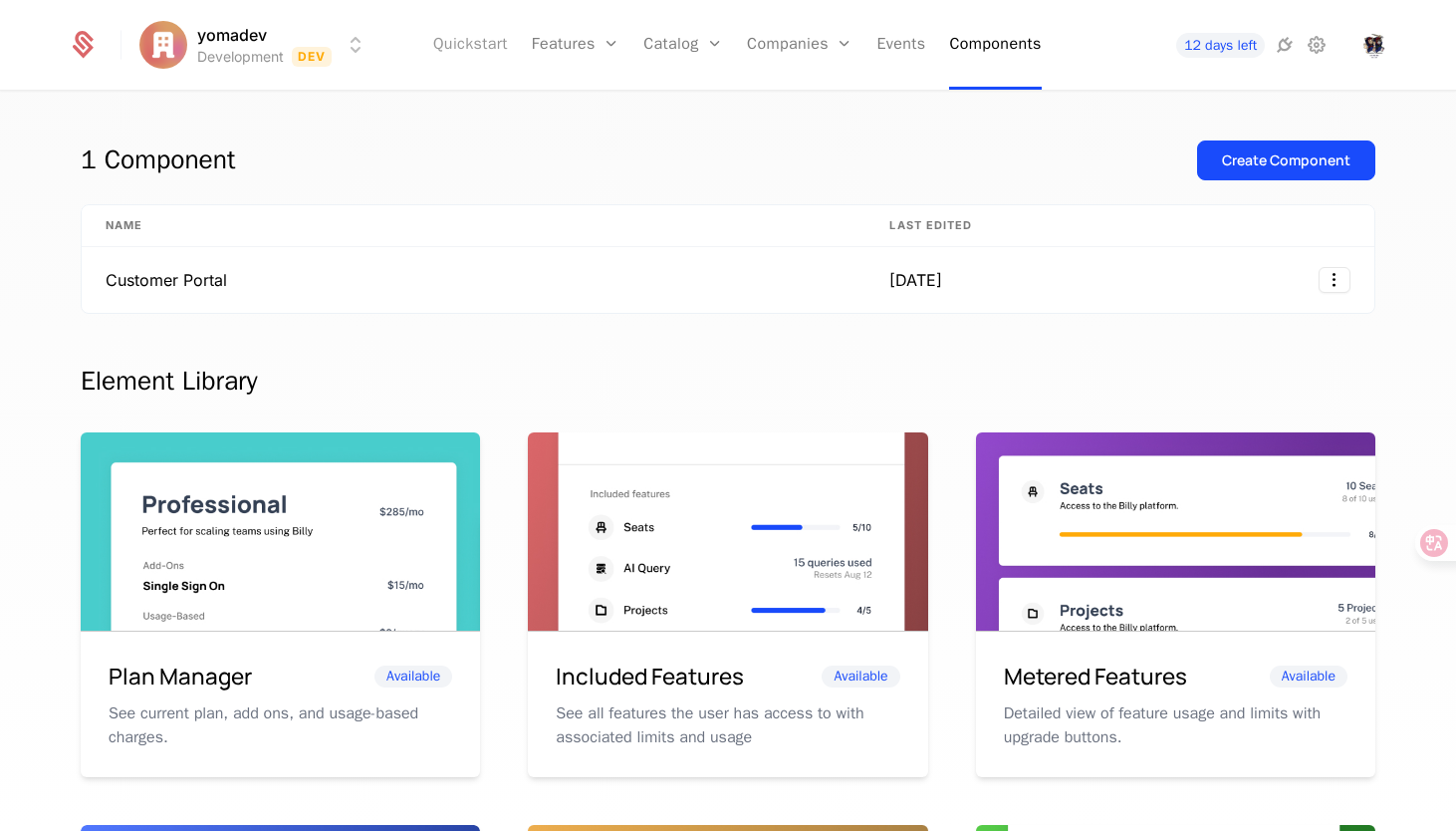 click on "Quickstart" at bounding box center [470, 45] 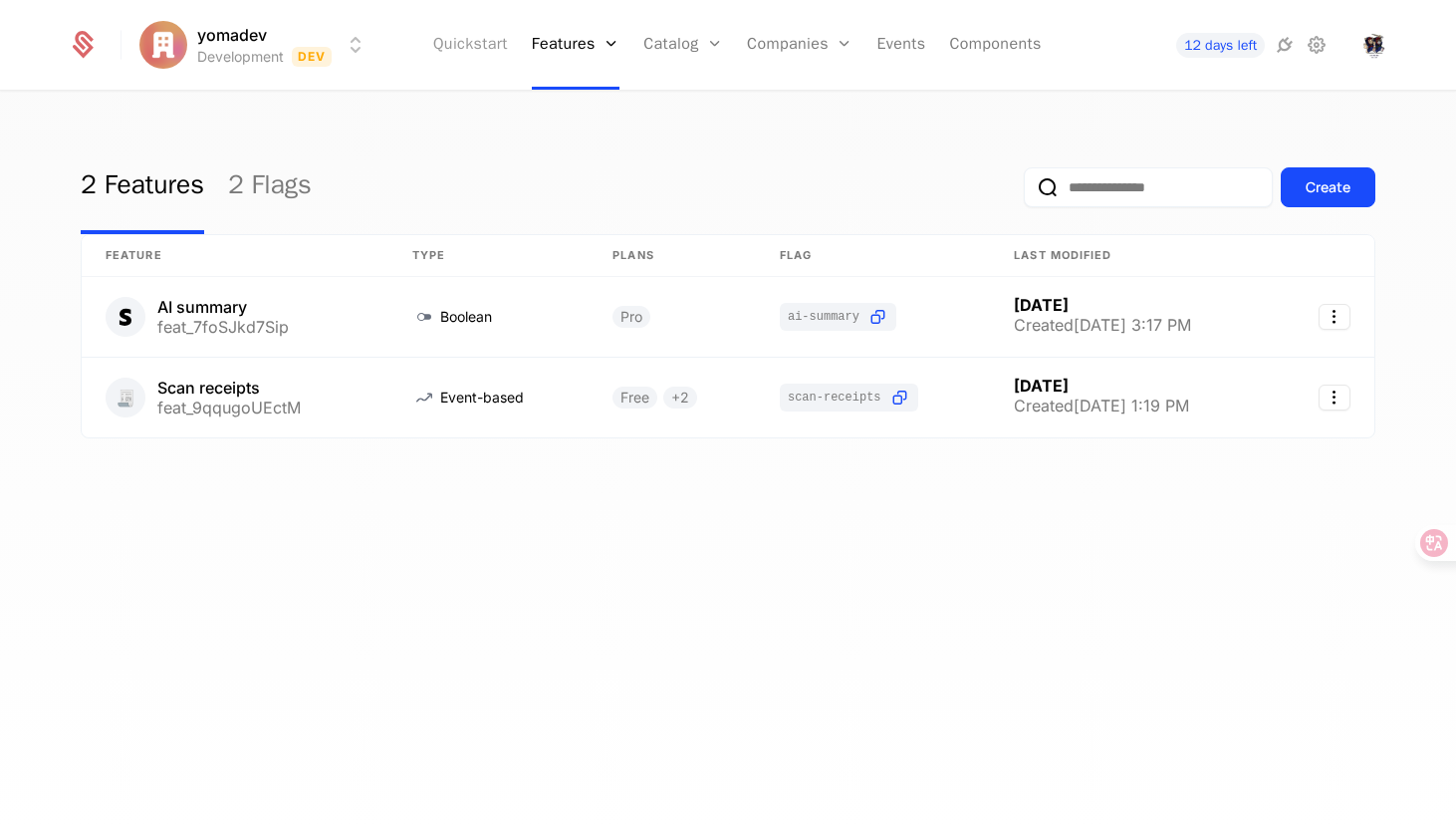 click on "Quickstart" at bounding box center [470, 45] 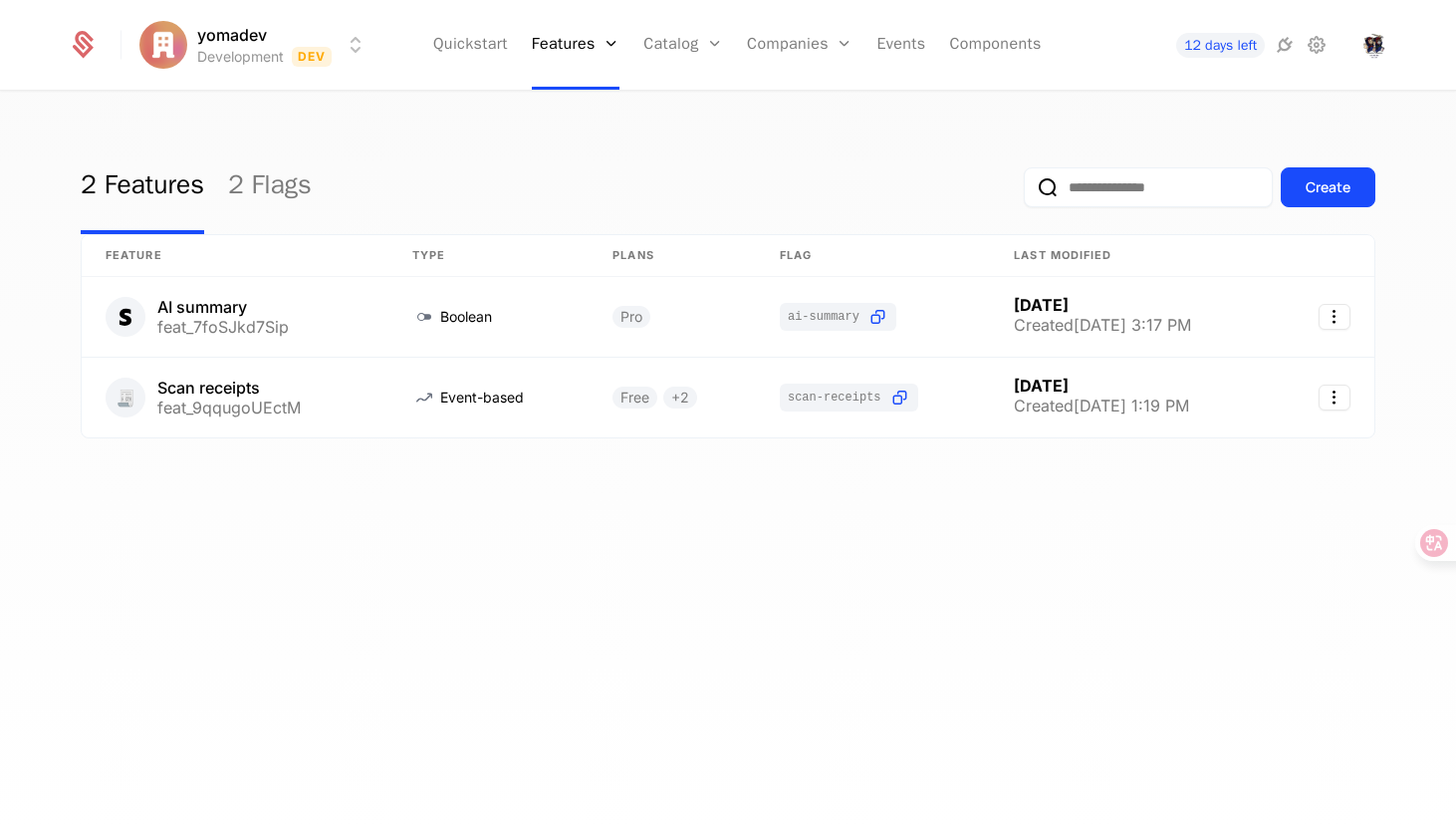 click on "yomadev Development Dev Quickstart Features Features Flags Catalog Plans Add Ons Configuration Companies Companies Users Events Components 12 days left 2 Features 2 Flags Create Feature Type Plans Flag Last Modified AI summary feat_7foSJkd7Sip Boolean Pro ai-summary [DATE] Created  [DATE] 3:17 PM 🧾 Scan receipts feat_9qqugoUEctM Event-based Free + 2 scan-receipts [DATE] Created  [DATE] 1:19 PM
Best Viewed on Desktop You're currently viewing this on a  mobile device . For the best experience,   we recommend using a desktop or larger screens , as the application isn't fully optimized for smaller resolutions just yet. Got it" at bounding box center [728, 416] 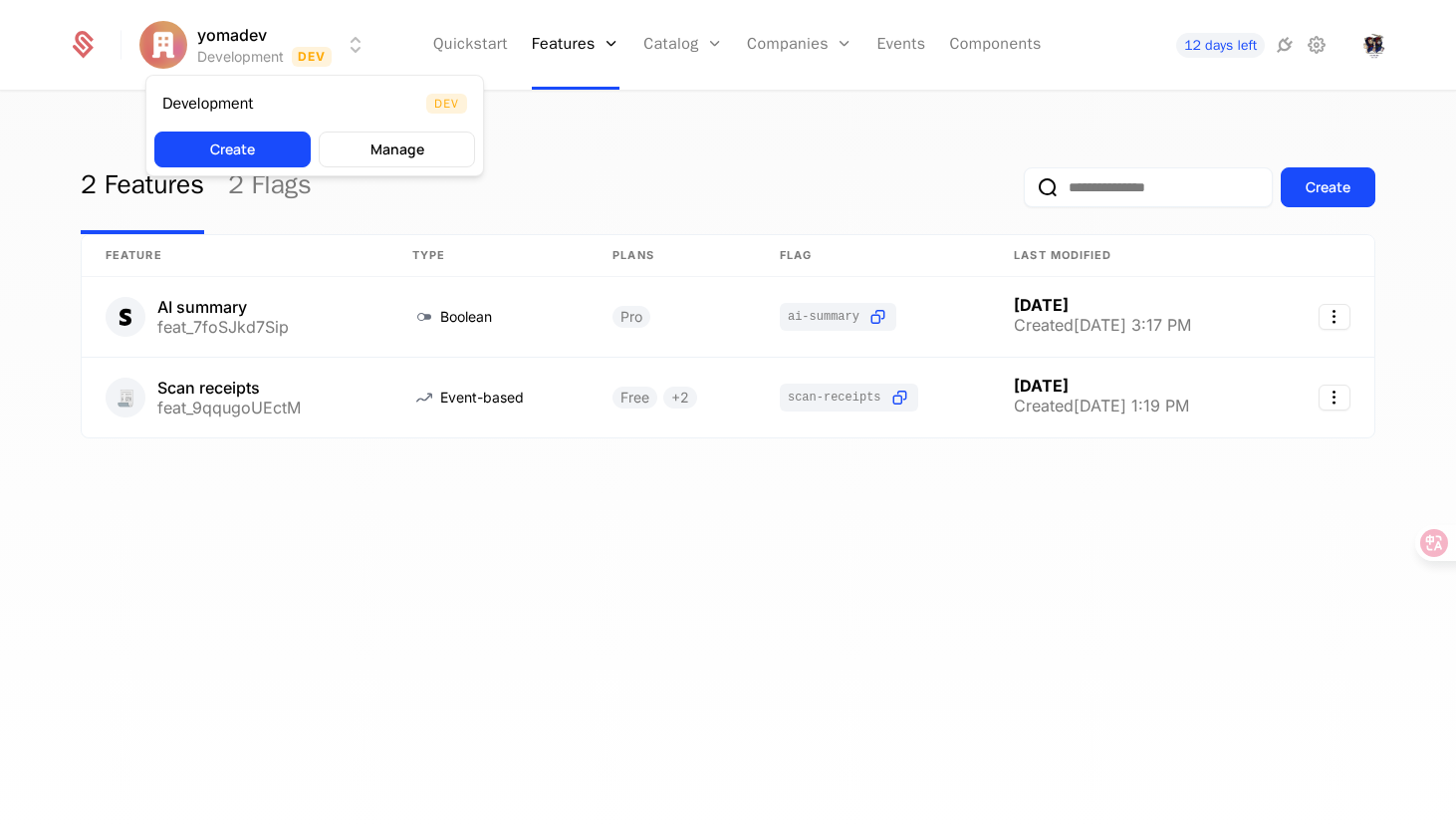 click on "yomadev Development Dev Quickstart Features Features Flags Catalog Plans Add Ons Configuration Companies Companies Users Events Components 12 days left 2 Features 2 Flags Create Feature Type Plans Flag Last Modified AI summary feat_7foSJkd7Sip Boolean Pro ai-summary [DATE] Created  [DATE] 3:17 PM 🧾 Scan receipts feat_9qqugoUEctM Event-based Free + 2 scan-receipts [DATE] Created  [DATE] 1:19 PM
Best Viewed on Desktop You're currently viewing this on a  mobile device . For the best experience,   we recommend using a desktop or larger screens , as the application isn't fully optimized for smaller resolutions just yet. Got it  Development Dev Create Manage" at bounding box center (728, 416) 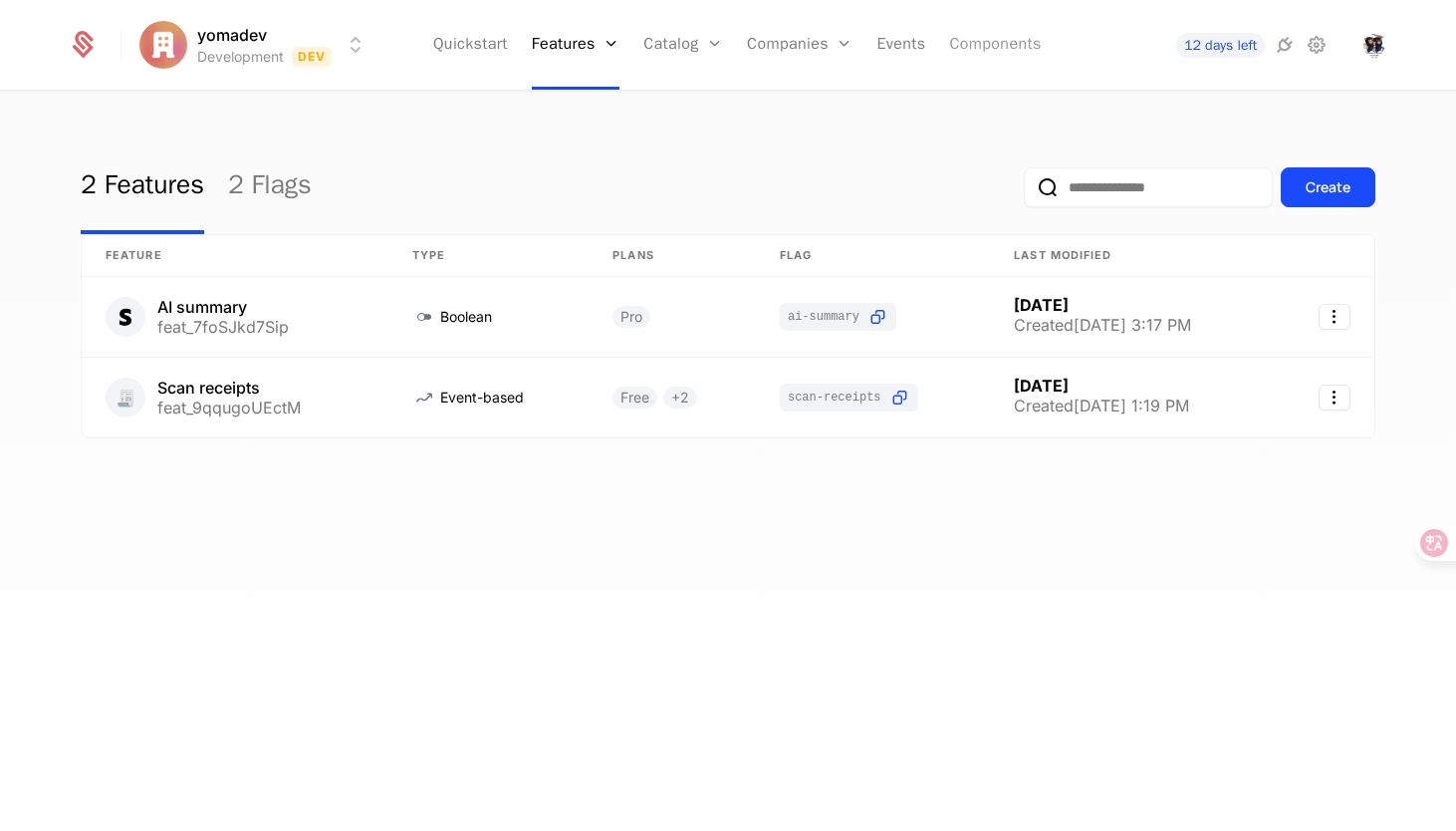 click on "Components" at bounding box center [995, 45] 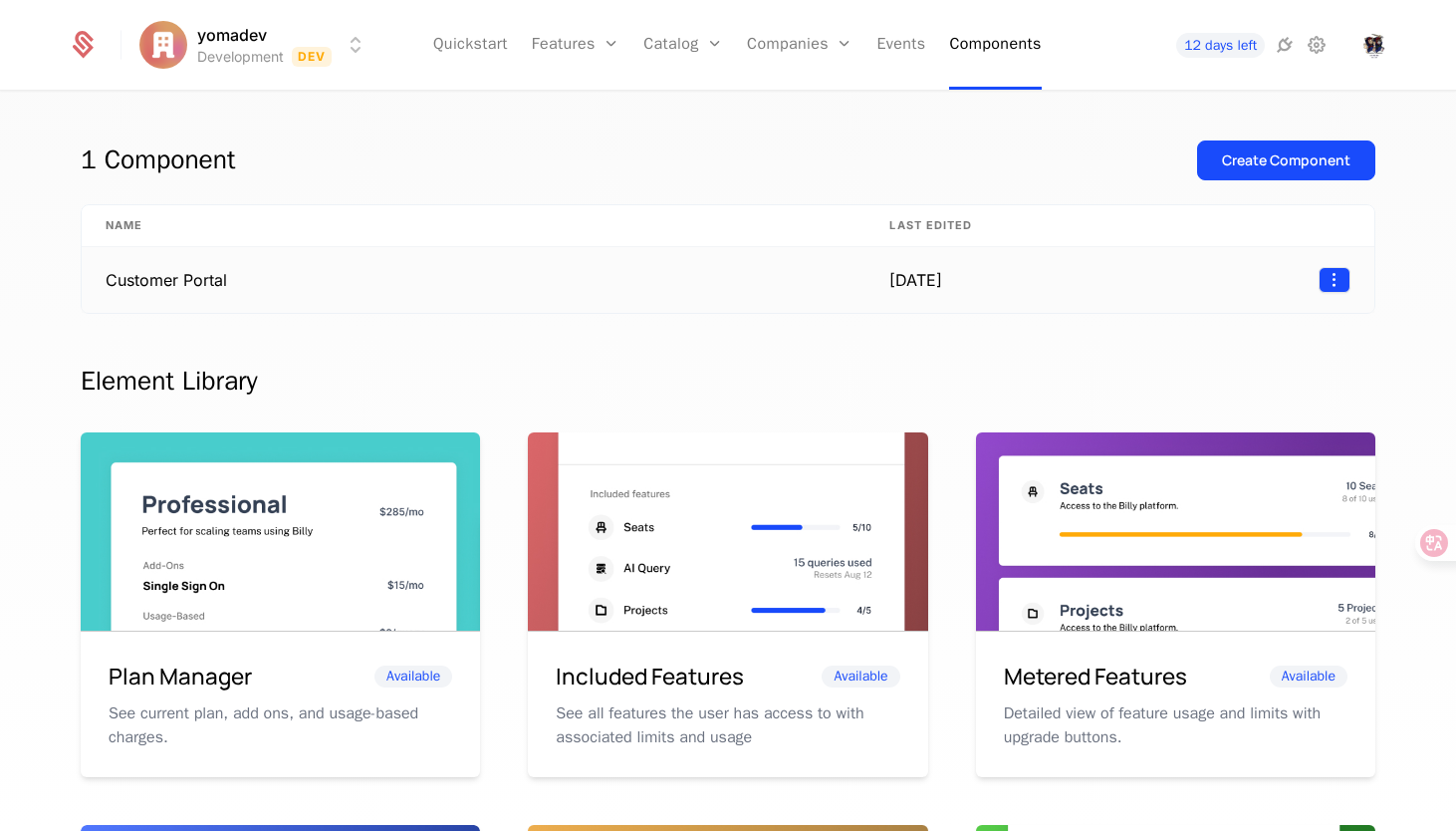 click on "yomadev Development Dev Quickstart Features Features Flags Catalog Plans Add Ons Configuration Companies Companies Users Events Components 12 days left 1 Component Create Component Name Last edited Customer Portal [DATE] Element Library Plan Manager Available See current plan, add ons, and usage-based charges. Included Features Available See all features the user has access to with associated limits and usage Metered Features Available Detailed view of feature usage and limits with upgrade buttons. Plans Table Available Provide an intuitive upgrade path by surfacing current and live plans. Upcoming Bill Available See estimated upcoming bill based on current entitlements and usage. Invoices Available See a list of recent invoices sent to the user. Click to view detail. Payment Method Available See and easily edit current payment method on file. Usage Graphs Coming soon Show usage over time to surface usage trends. Public Pricing Page Coming soon
Best Viewed on Desktop mobile device ." at bounding box center [728, 416] 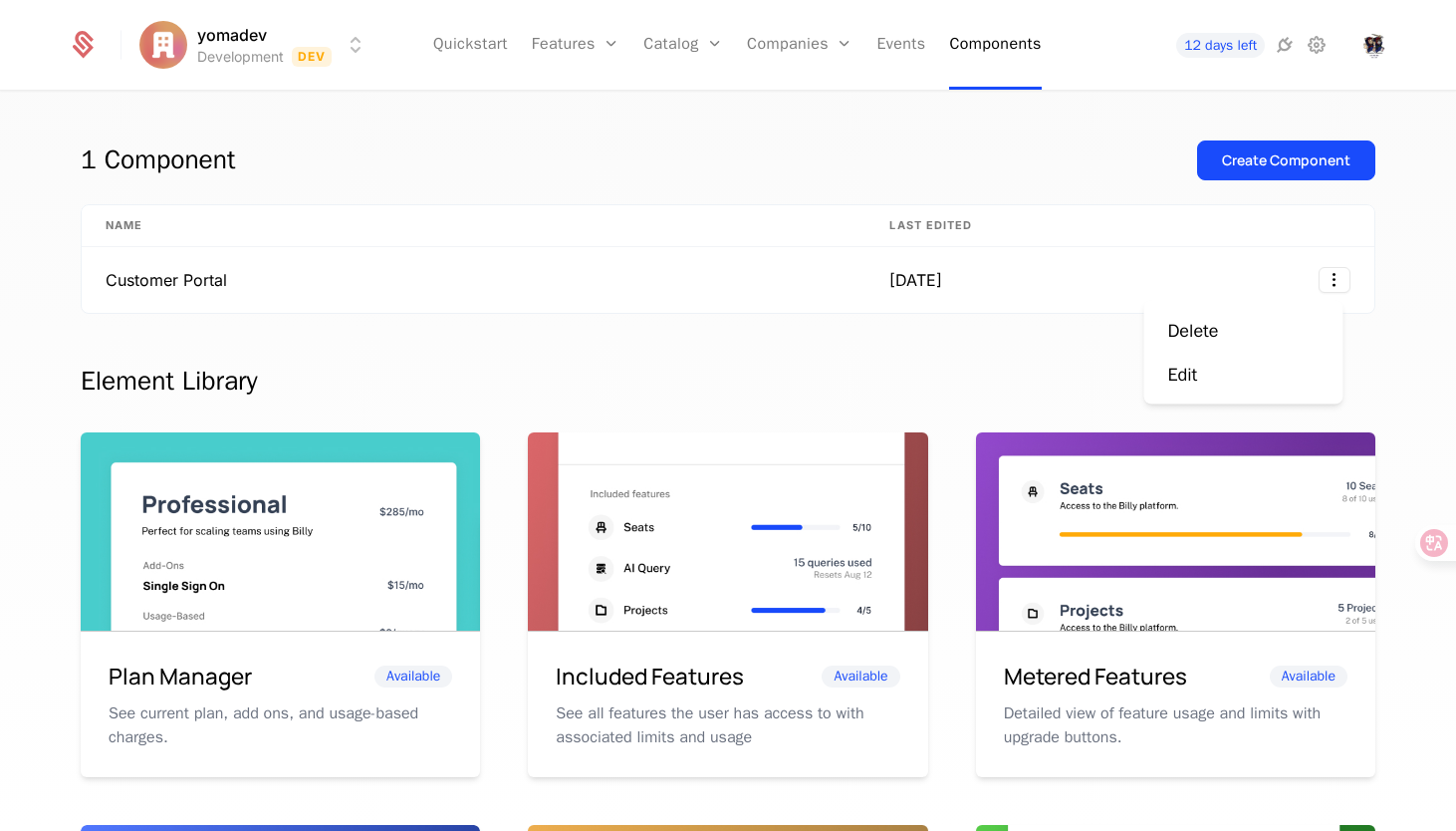 click on "yomadev Development Dev Quickstart Features Features Flags Catalog Plans Add Ons Configuration Companies Companies Users Events Components 12 days left 1 Component Create Component Name Last edited Customer Portal [DATE] Element Library Plan Manager Available See current plan, add ons, and usage-based charges. Included Features Available See all features the user has access to with associated limits and usage Metered Features Available Detailed view of feature usage and limits with upgrade buttons. Plans Table Available Provide an intuitive upgrade path by surfacing current and live plans. Upcoming Bill Available See estimated upcoming bill based on current entitlements and usage. Invoices Available See a list of recent invoices sent to the user. Click to view detail. Payment Method Available See and easily edit current payment method on file. Usage Graphs Coming soon Show usage over time to surface usage trends. Public Pricing Page Coming soon
Best Viewed on Desktop mobile device .   Edit" at bounding box center [728, 416] 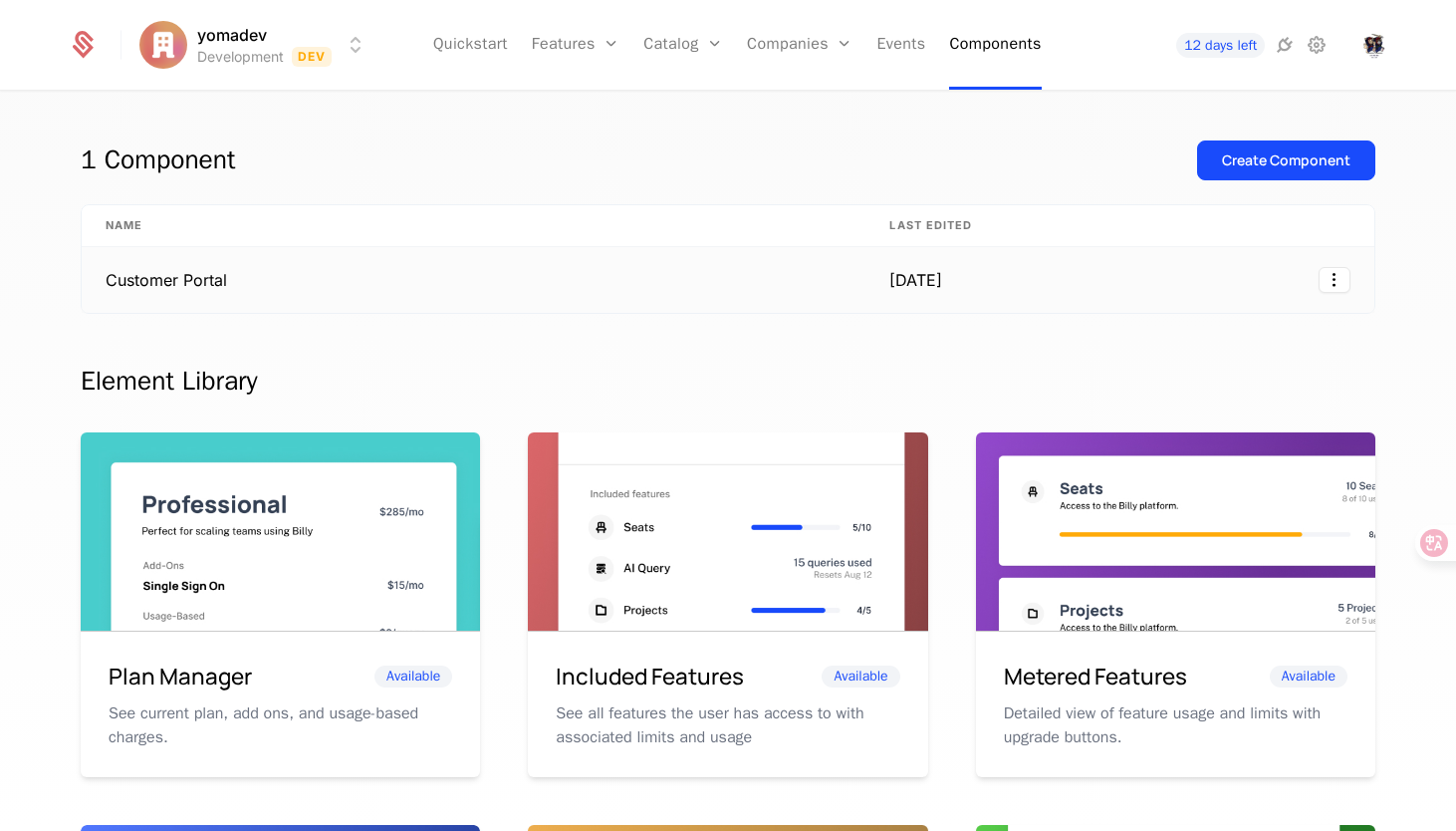 drag, startPoint x: 231, startPoint y: 245, endPoint x: 225, endPoint y: 256, distance: 12.529964 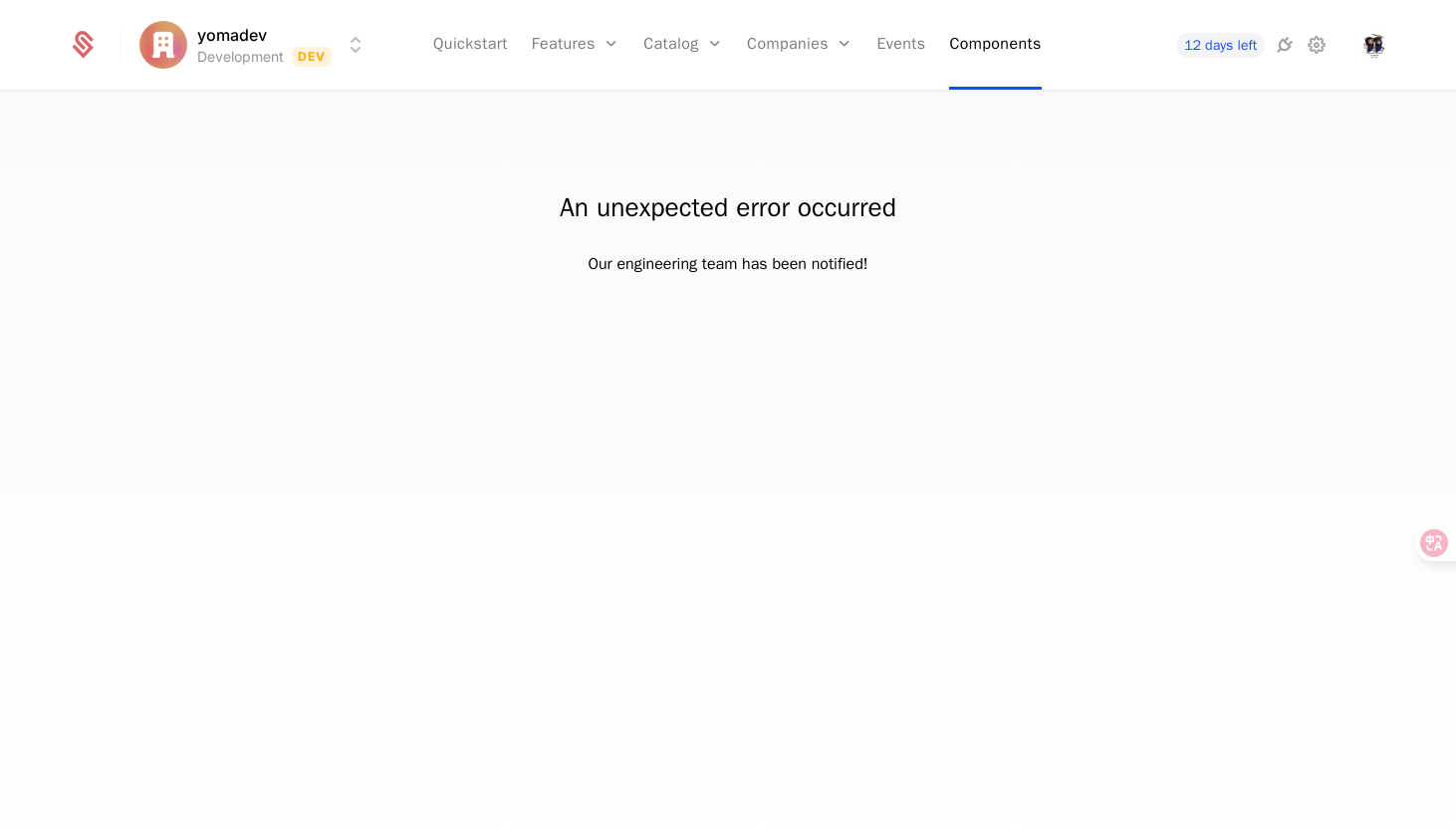 click on "yomadev Development Dev Quickstart Features Features Flags Catalog Plans Add Ons Configuration Companies Companies Users Events Components 12 days left An unexpected error occurred Our engineering team has been notified!" at bounding box center (728, 416) 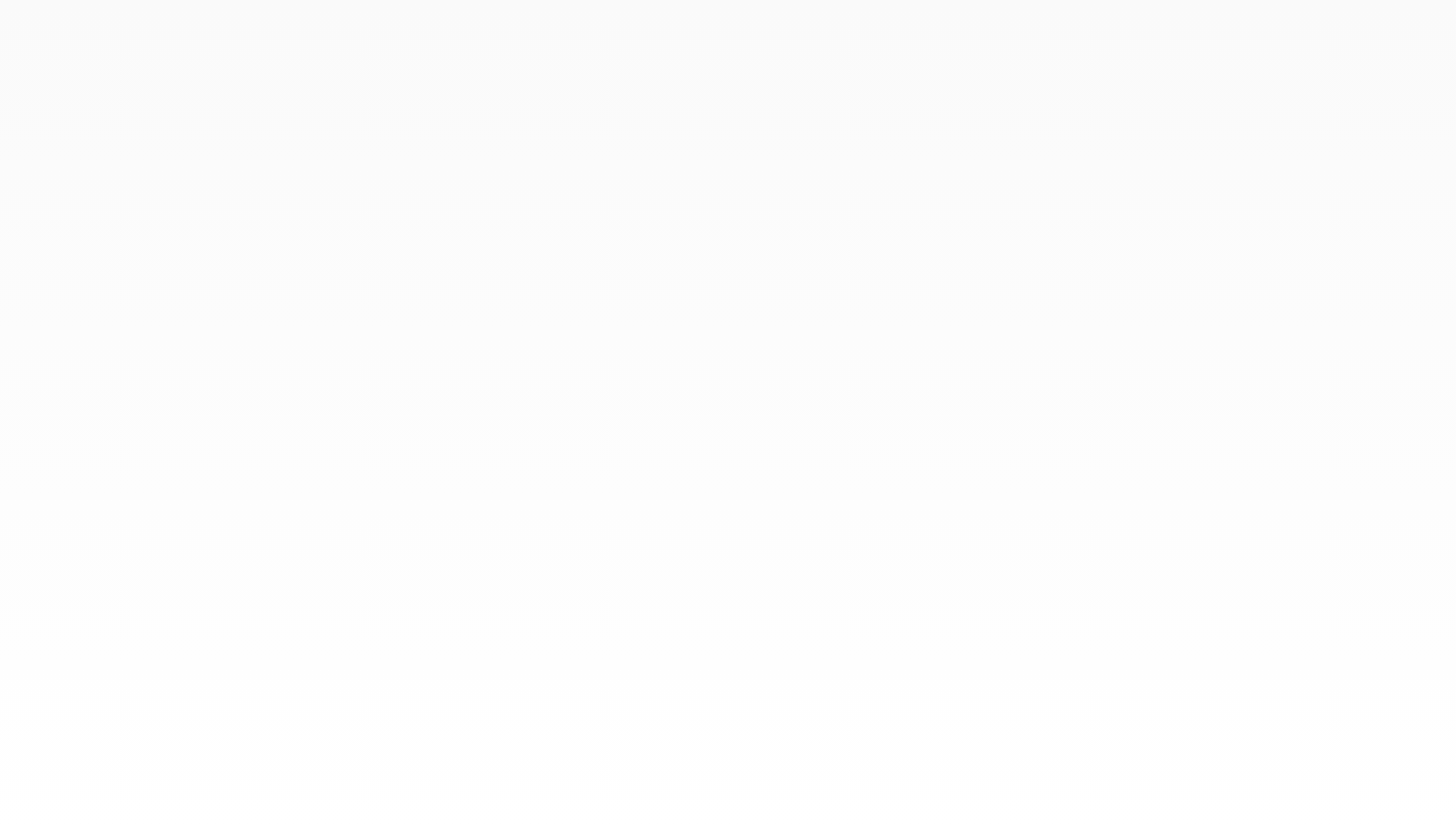 scroll, scrollTop: 0, scrollLeft: 0, axis: both 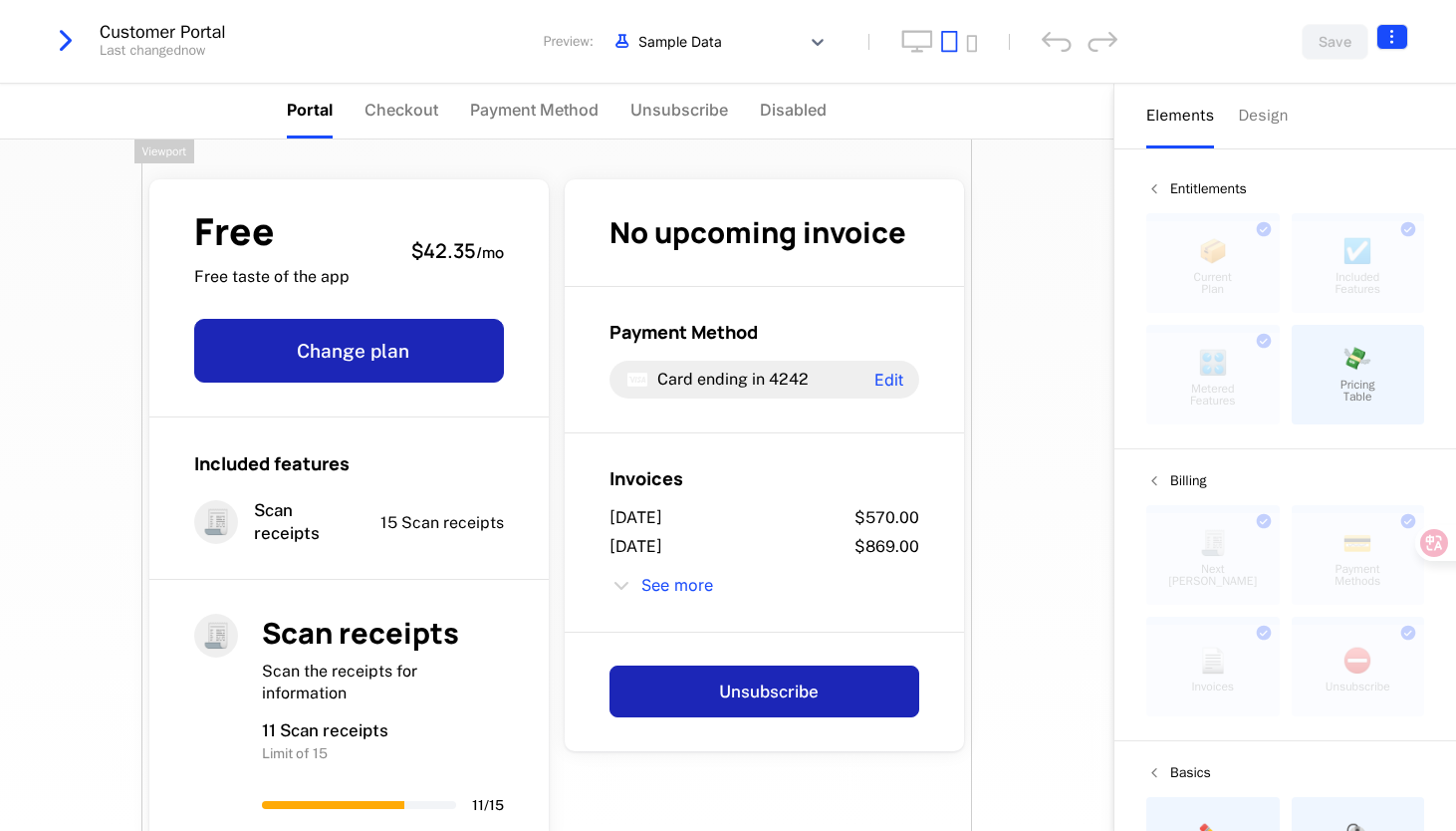 click on "yomadev Development Dev Quickstart Features Features Flags Catalog Plans Add Ons Configuration Companies Companies Users Events Components 12 days left Customer Portal Last changed  now Preview: Sample Data Save Portal Checkout Payment Method Unsubscribe Disabled Free Free taste of the app $42.35 / mo Change plan Included features 🧾 Scan receipts 15   Scan receipts 🧾 Scan receipts Scan the receipts for information 11   Scan receipts Limit of 15 11 / 15 No upcoming invoice Payment Method Card ending in   4242 Edit Invoices July 19, 2025 $570.00 July 18, 2025 $869.00 See more Unsubscribe Powered by   Elements Design Entitlements 📦 Current Plan This component can only be used once ☑️ Included Features This component can only be used once 🎛️ Metered Features This component can only be used once 💸 Pricing Table Billing 🧾 Next Bill Due This component can only be used once 💳 Payment Methods This component can only be used once 📄 Invoices This component can only be used once ." at bounding box center [728, 416] 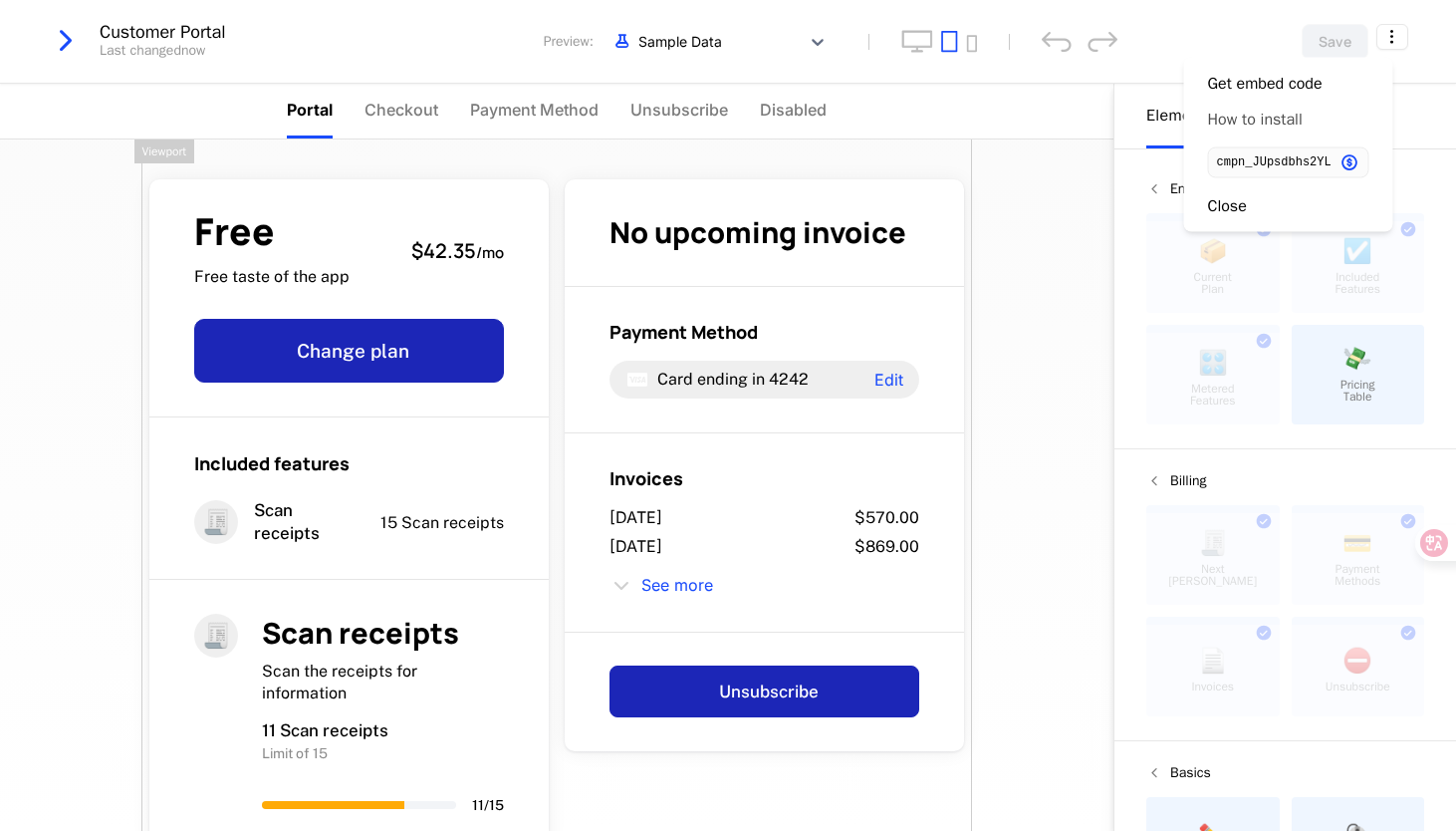 click on "How to install" at bounding box center [1255, 120] 